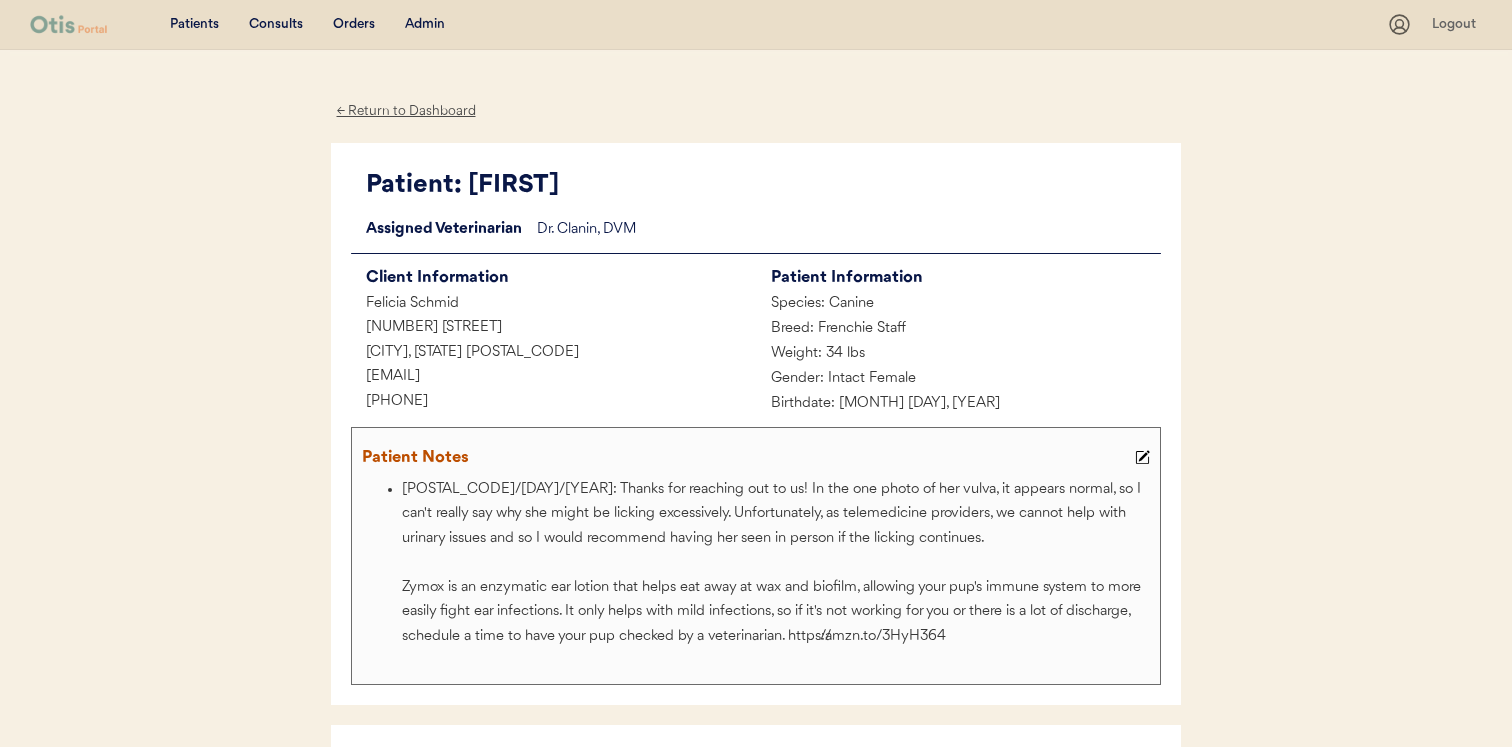 scroll, scrollTop: 0, scrollLeft: 0, axis: both 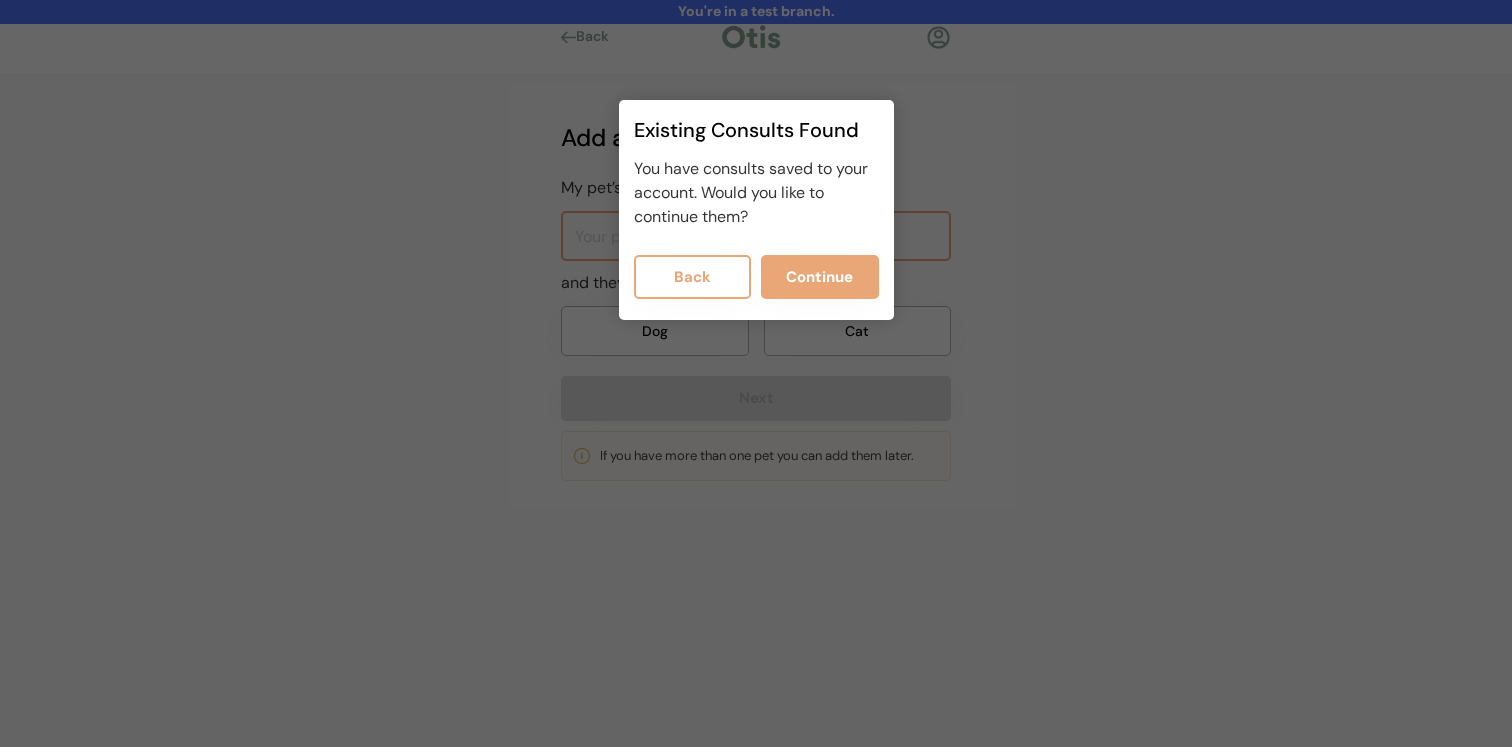 click at bounding box center [756, 373] 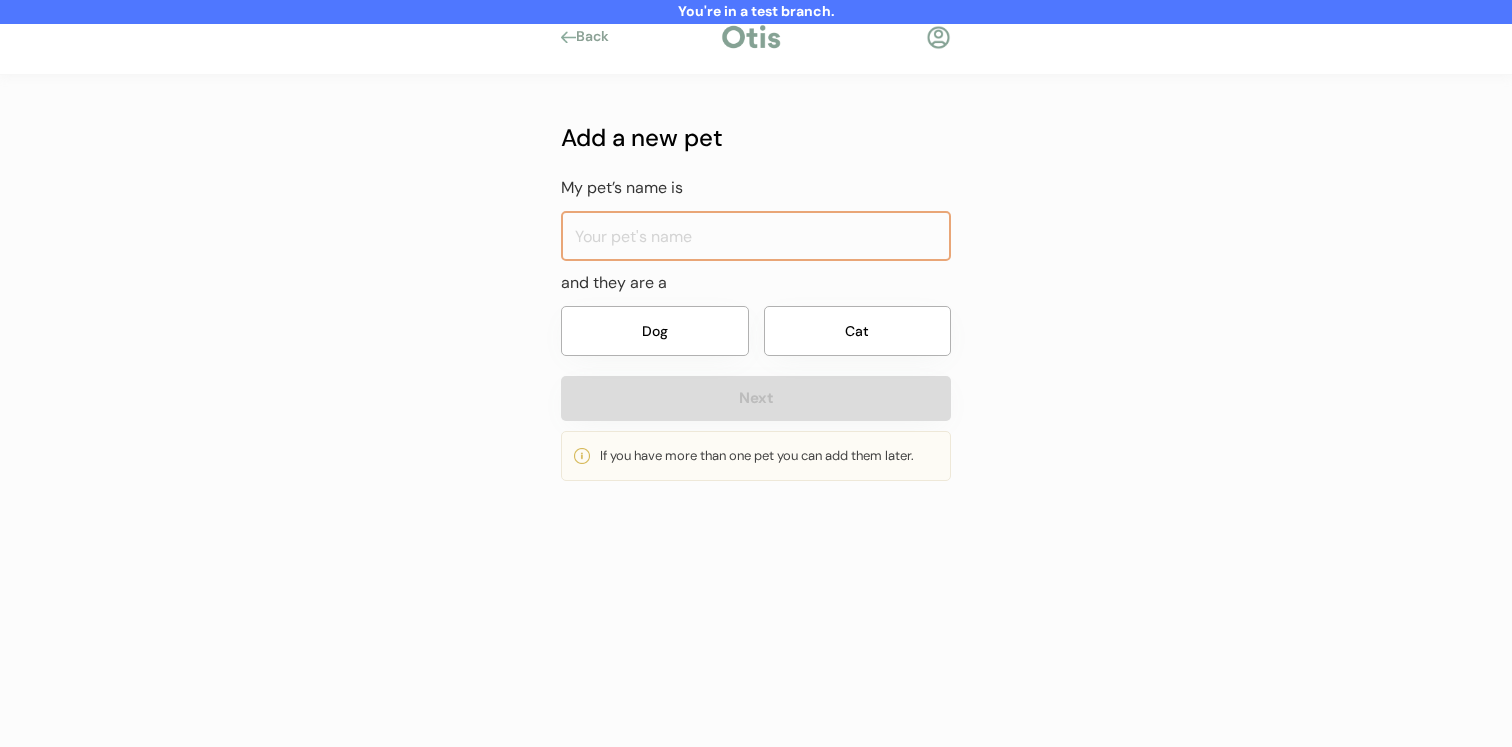 click at bounding box center (756, 236) 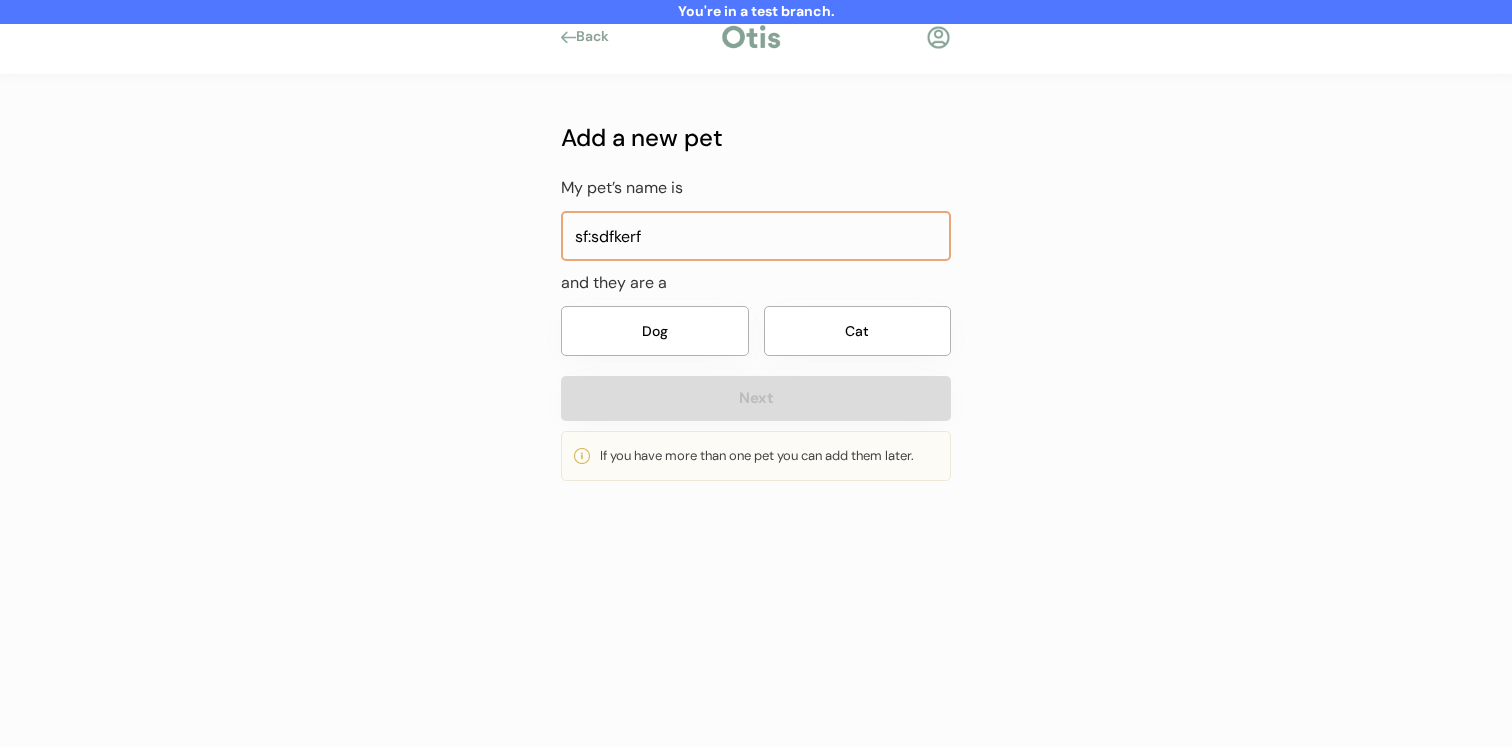 type on "sf:sdfkerf" 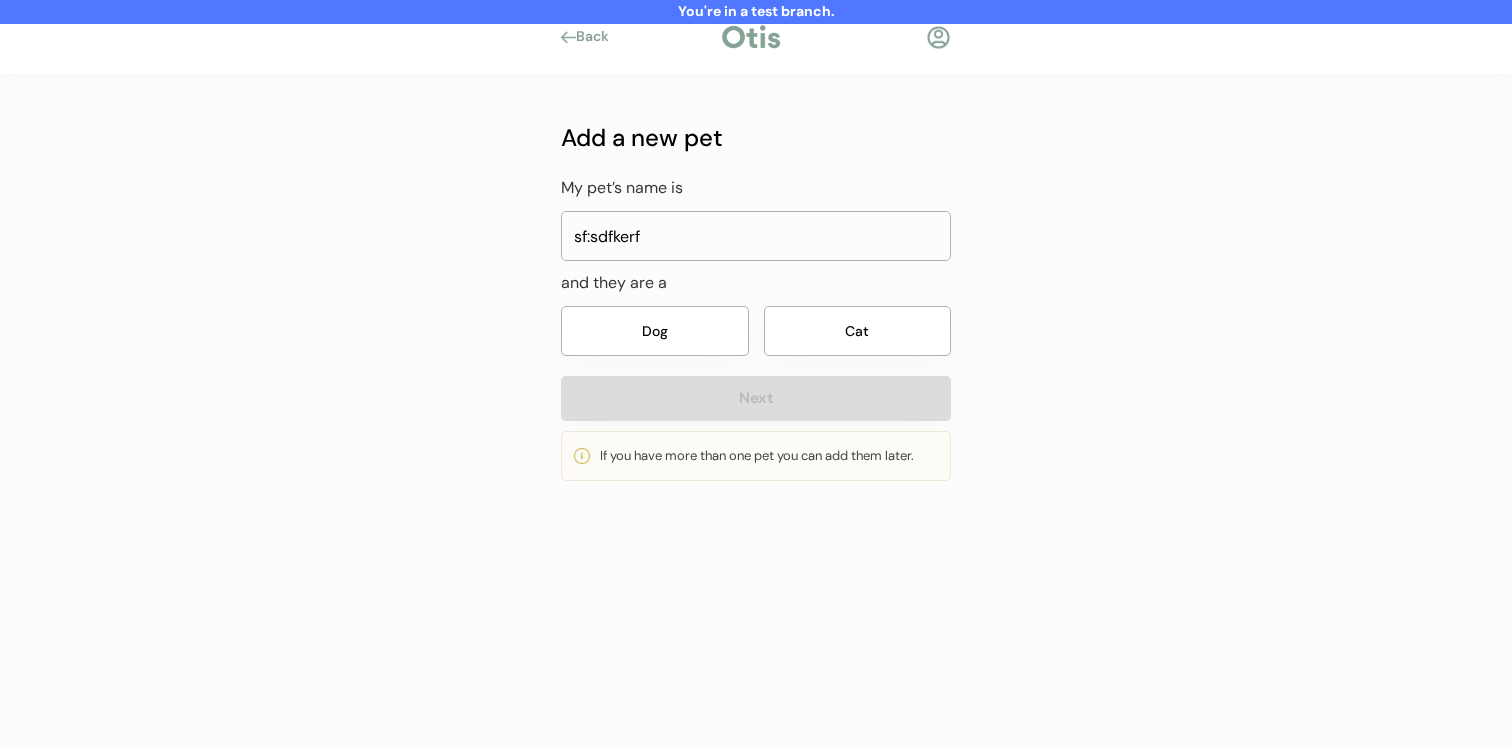 click on "You're in a test branch.   Back Add a new pet My pet’s name is and they are a Dog Cat Next If you have more than one pet you can add them later." at bounding box center (756, 373) 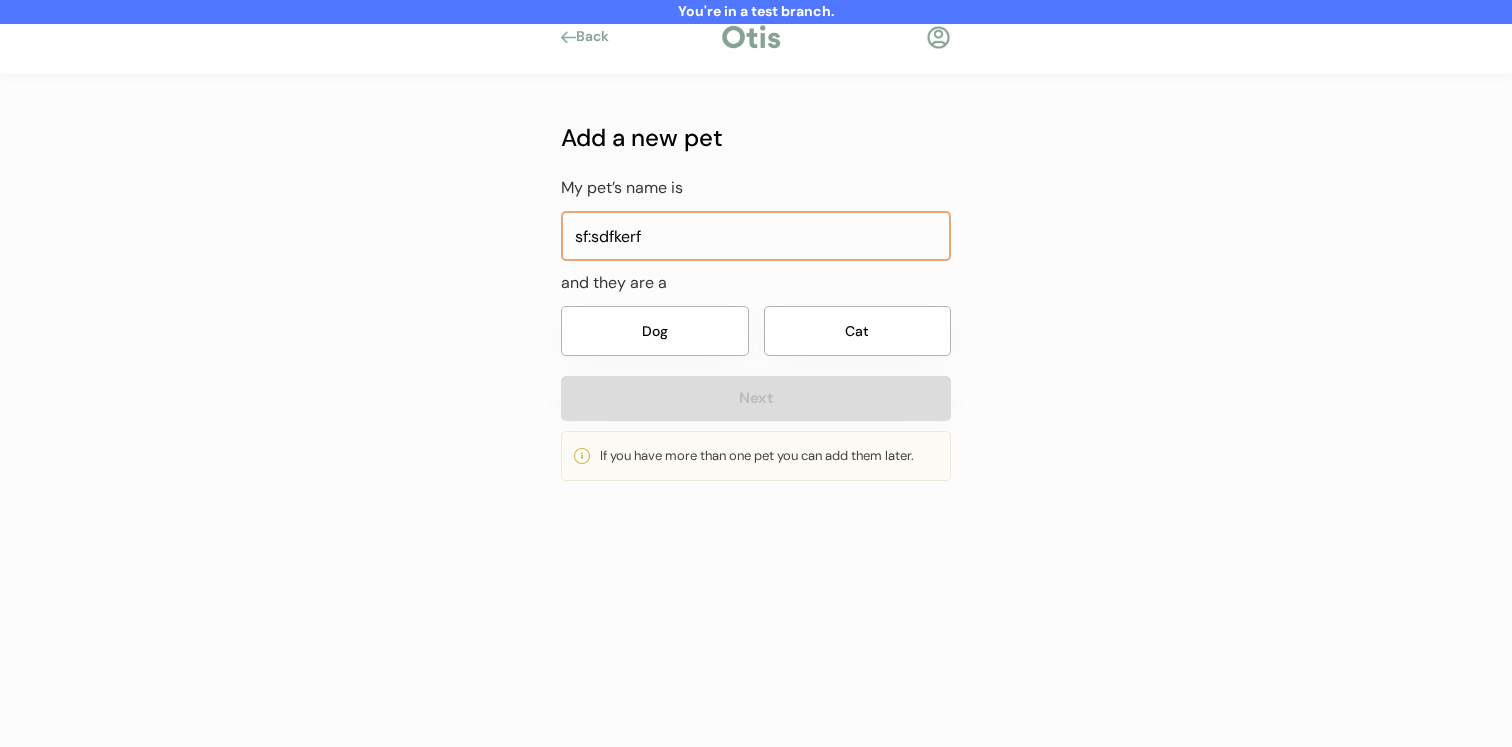 click at bounding box center (756, 236) 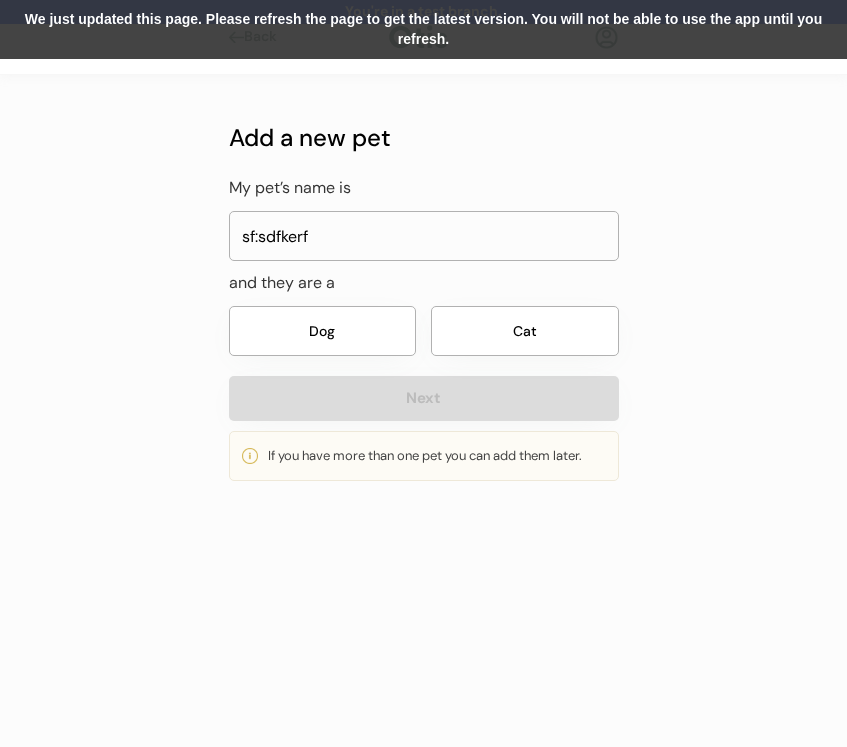 click on "We just updated this page.  Please refresh the page to get the latest version. You will not be able to use the app until you refresh." at bounding box center (423, 29) 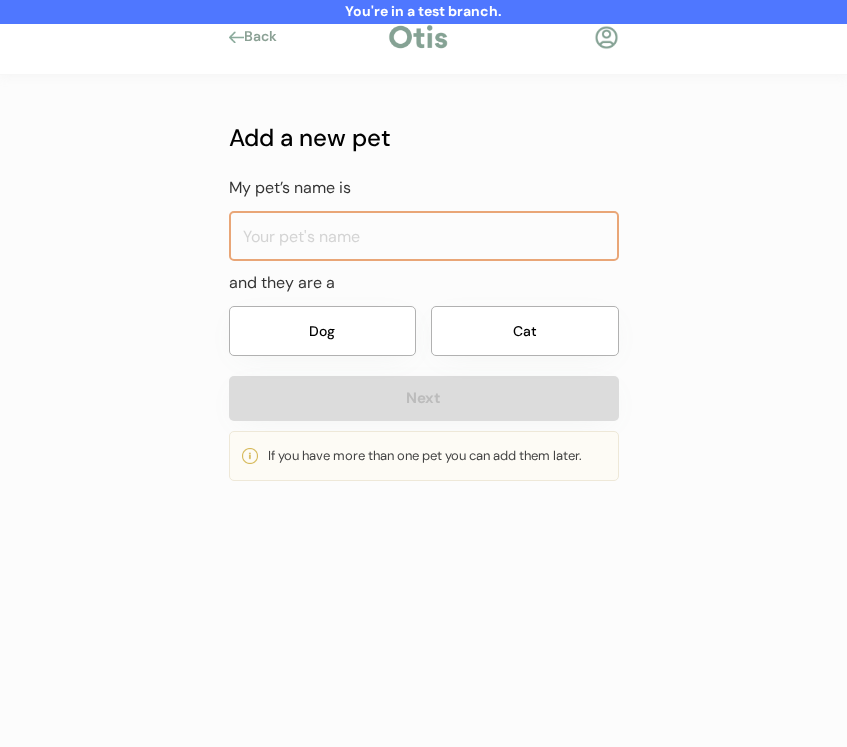 scroll, scrollTop: 0, scrollLeft: 0, axis: both 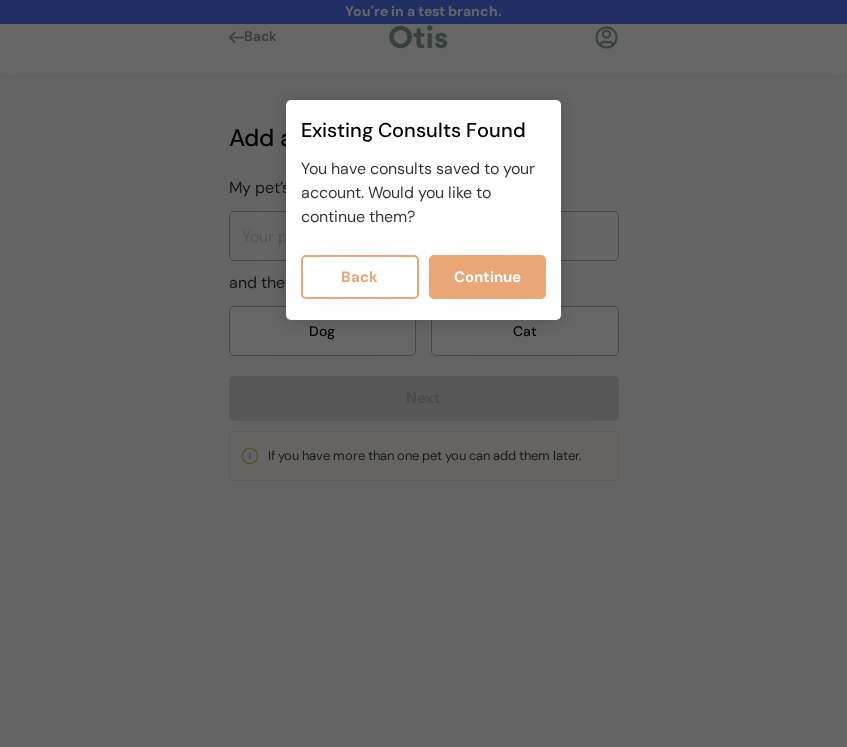 click at bounding box center (423, 373) 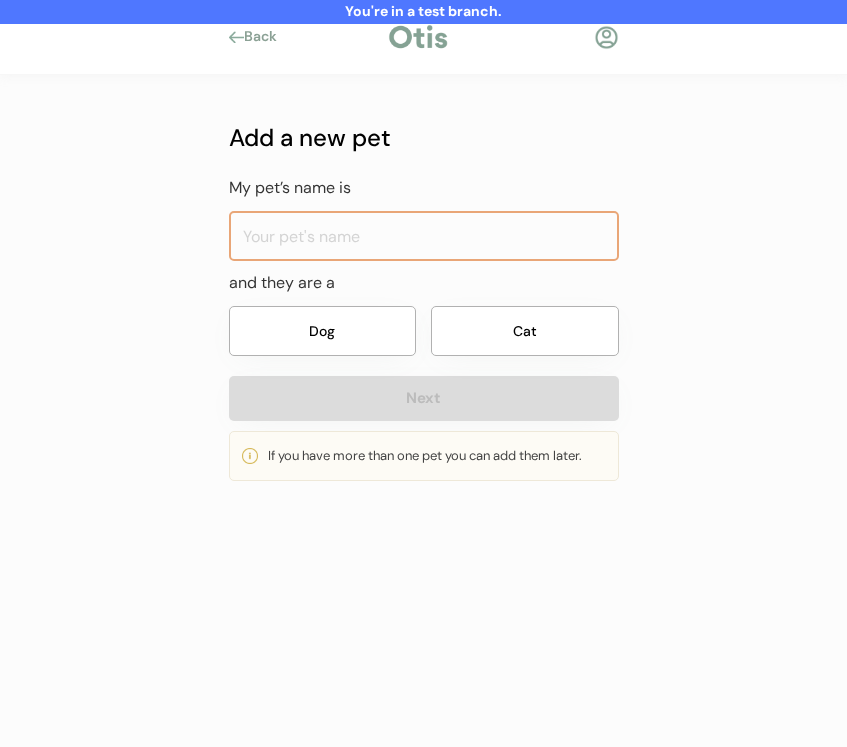 click at bounding box center [424, 236] 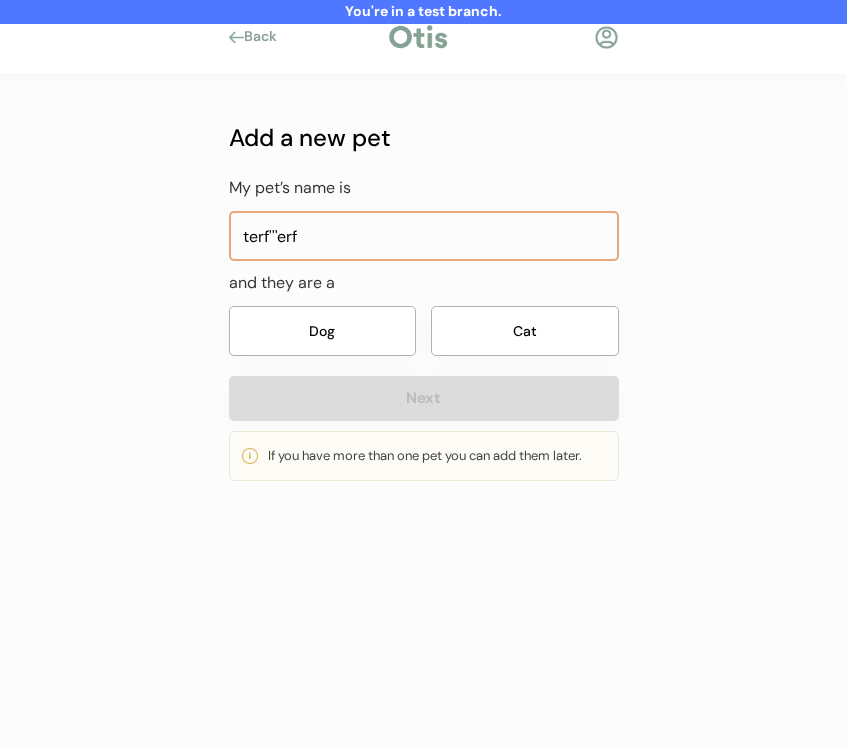 type on "terf'''erf" 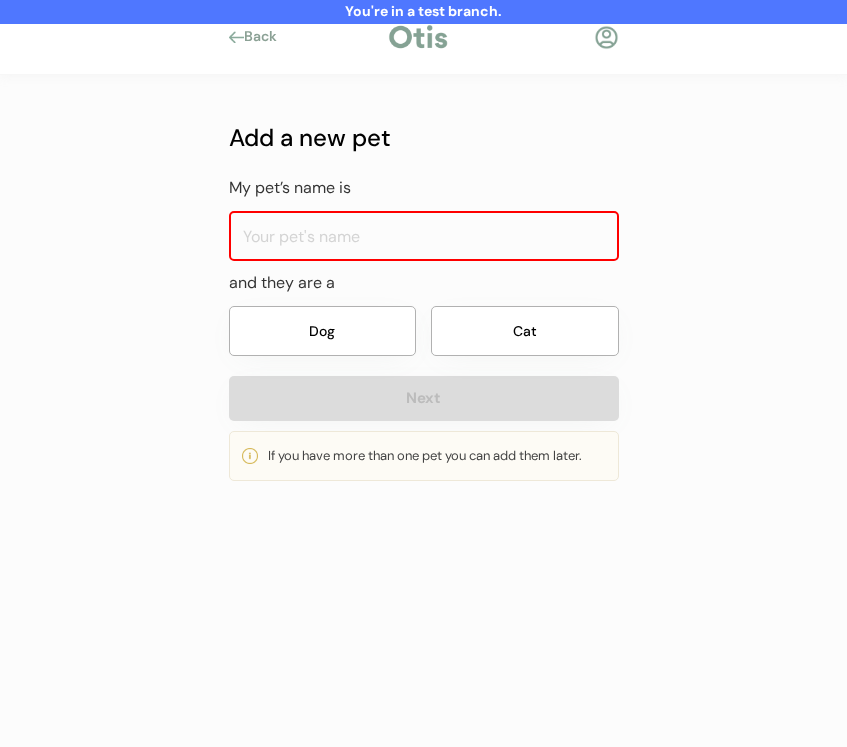 type 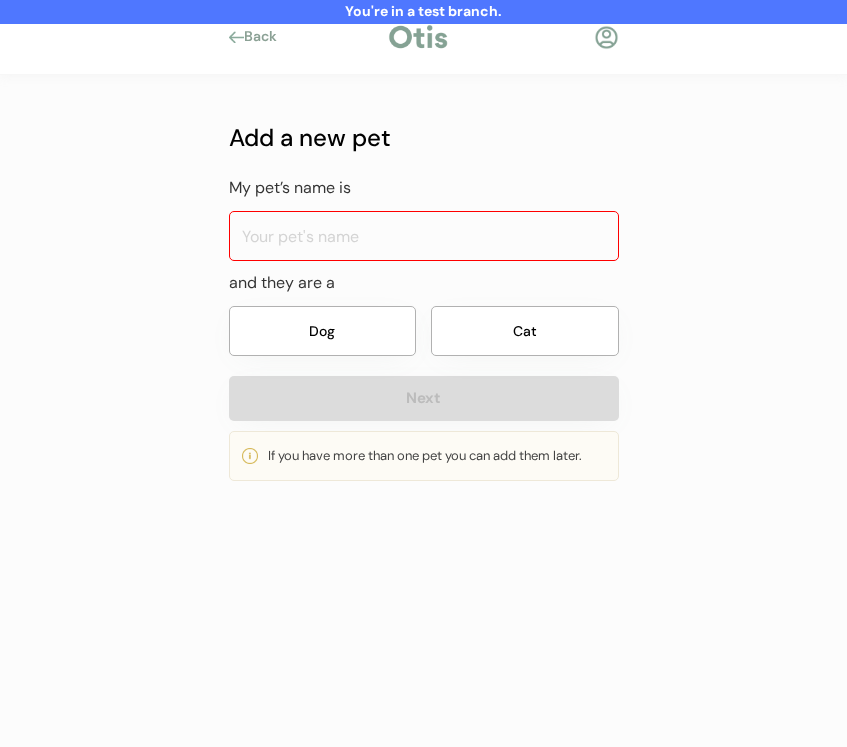 click on "Add a new pet My pet’s name is and they are a Dog Cat Next If you have more than one pet you can add them later." at bounding box center (424, 325) 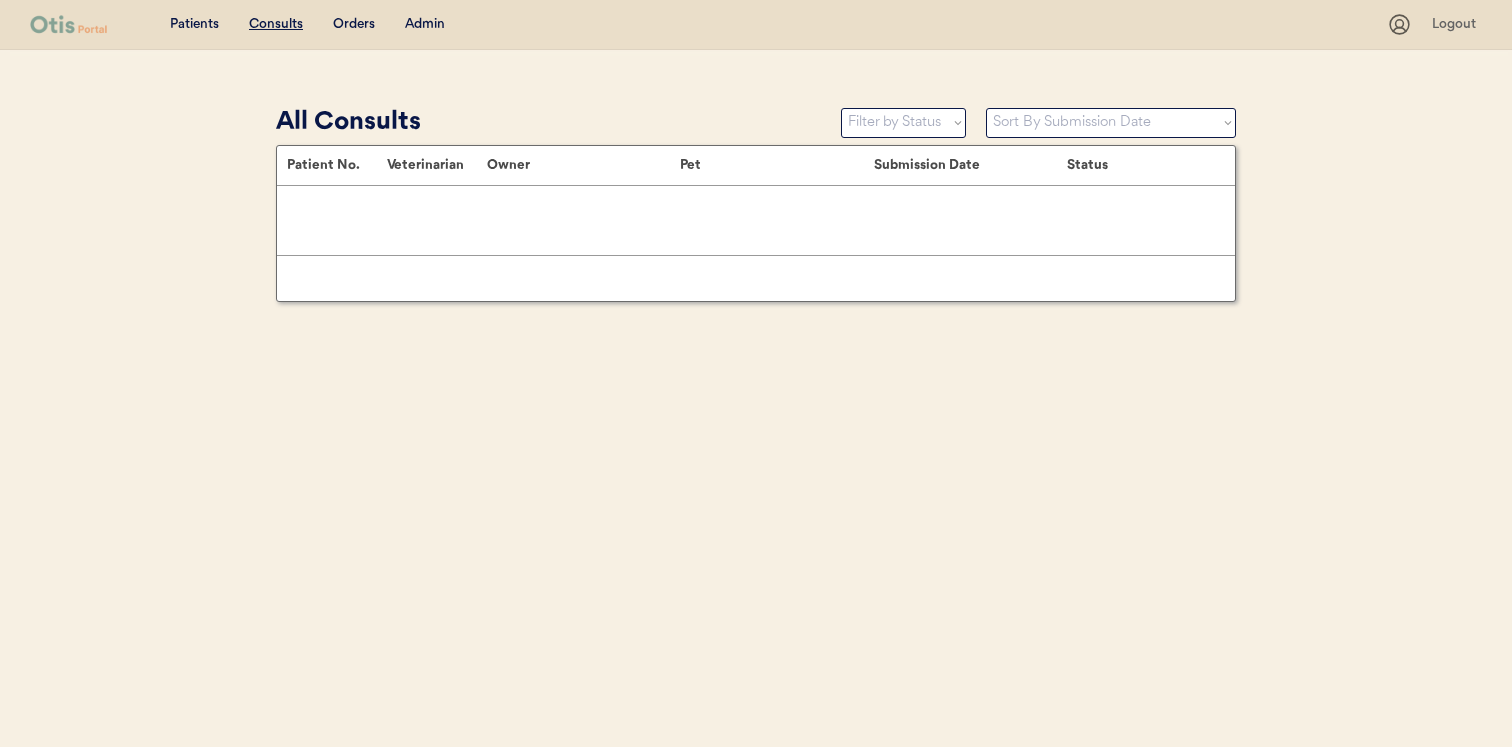 scroll, scrollTop: 0, scrollLeft: 0, axis: both 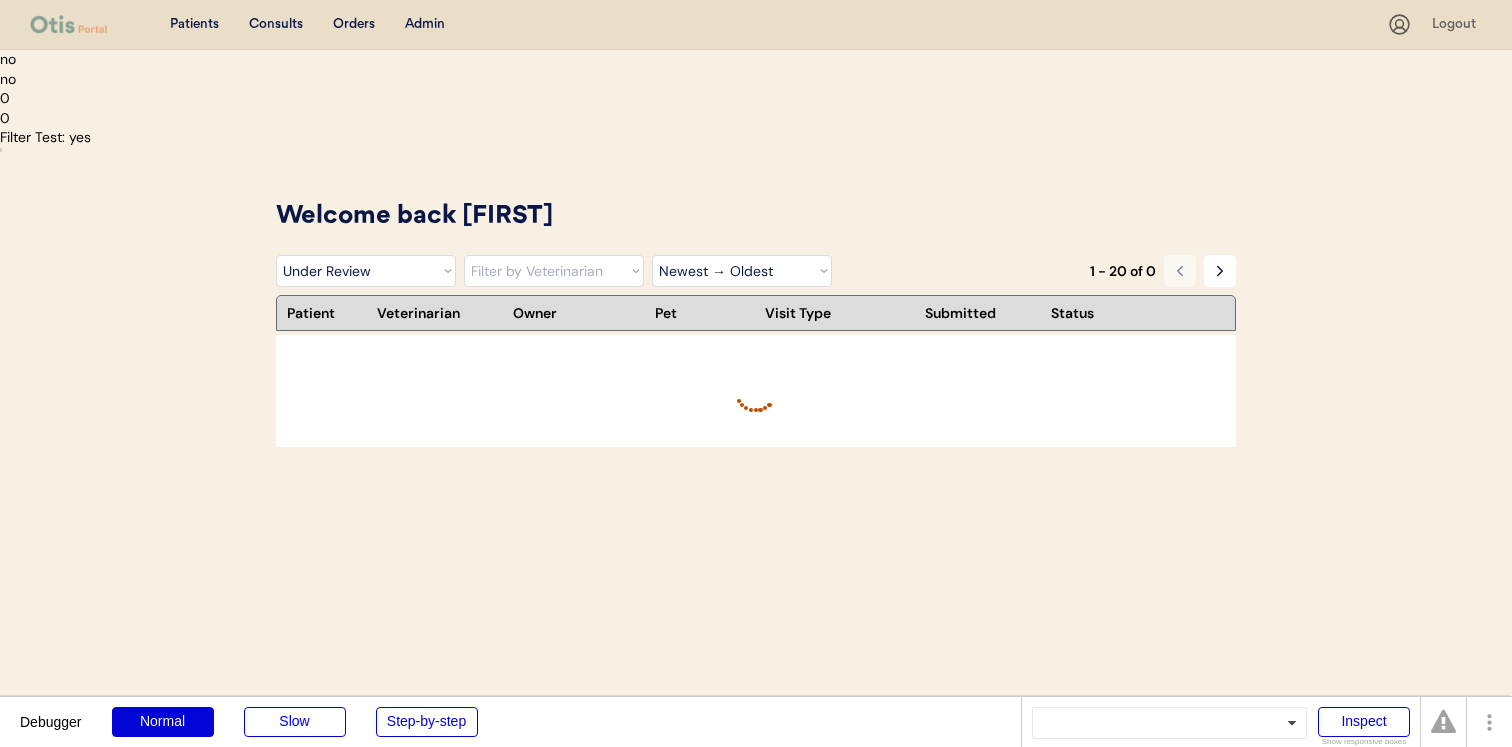select on ""under_review"" 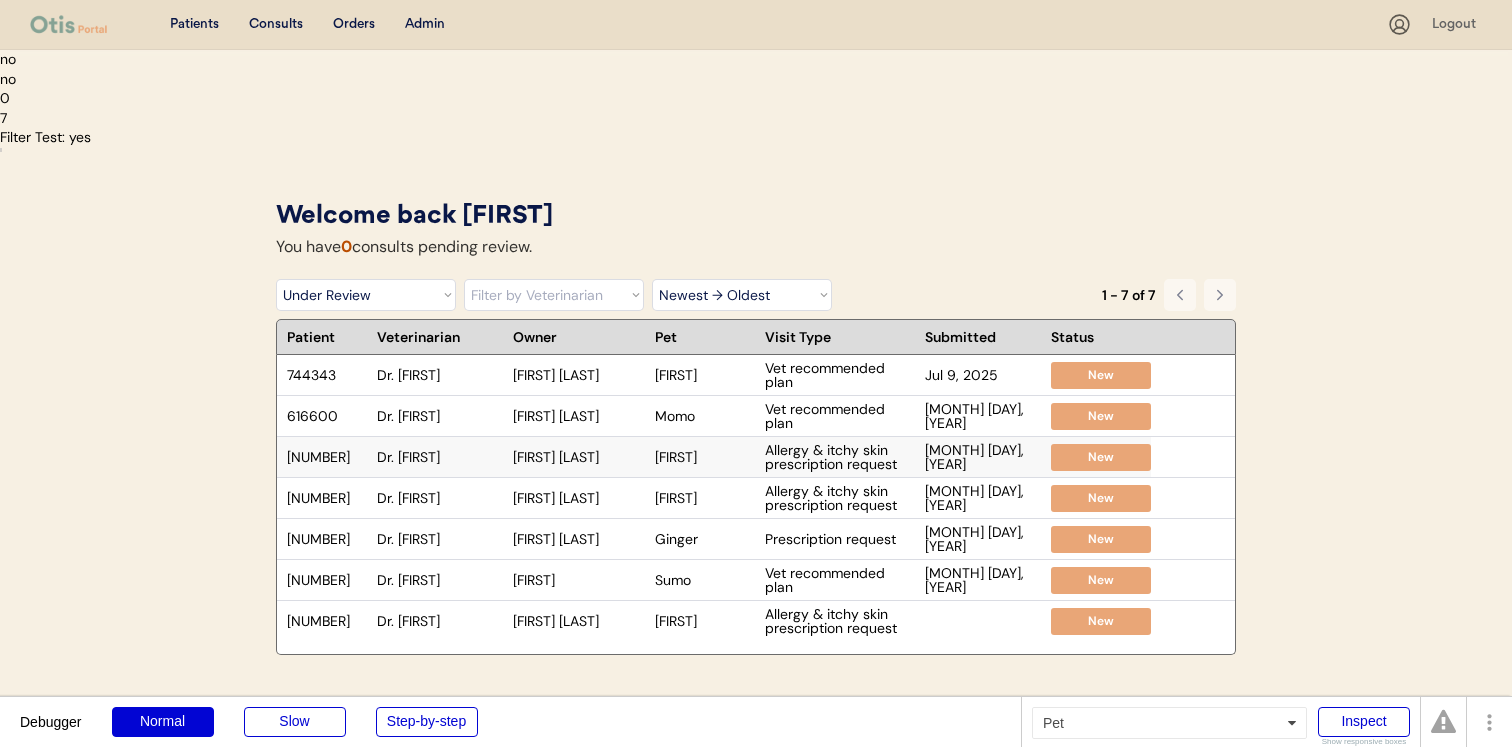 click on "Kaido" at bounding box center (705, 457) 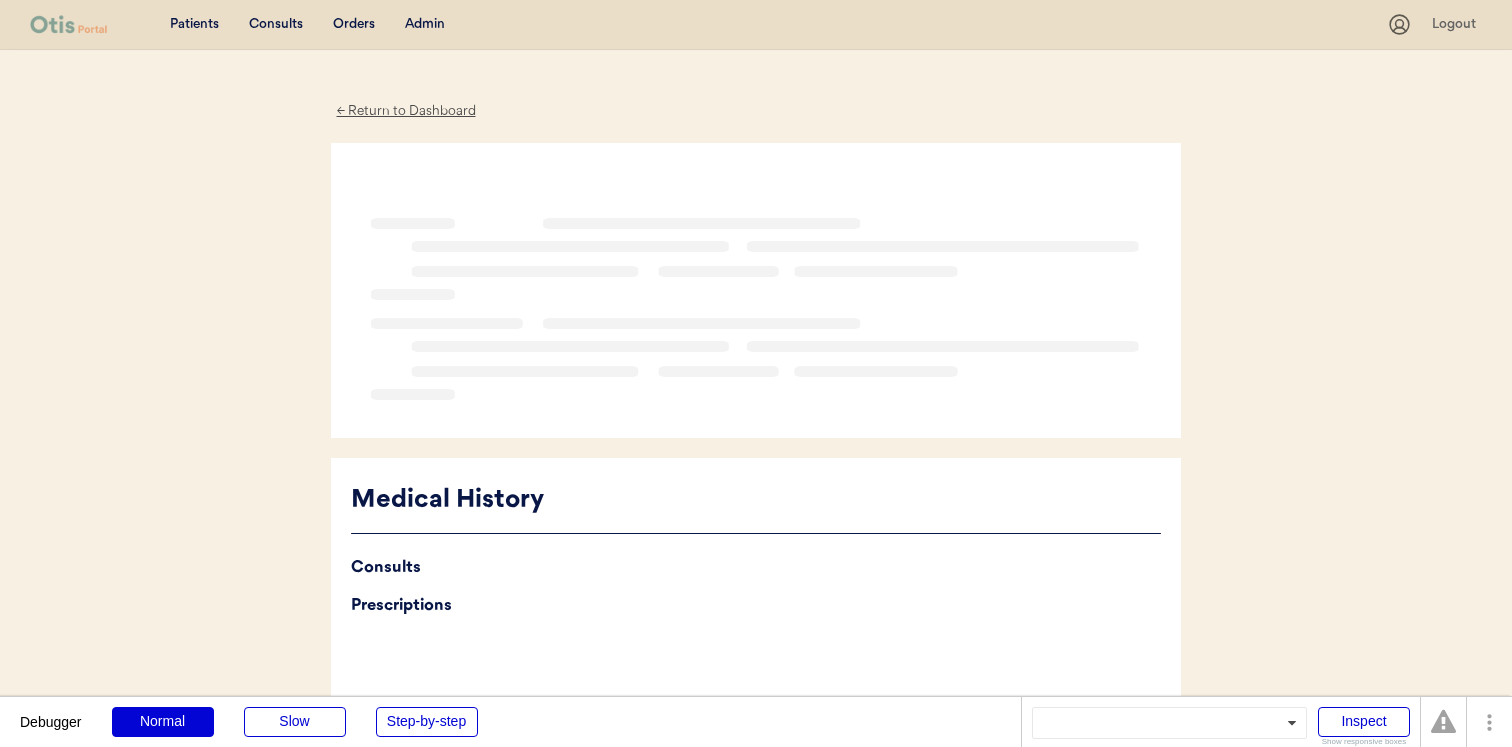 scroll, scrollTop: 0, scrollLeft: 0, axis: both 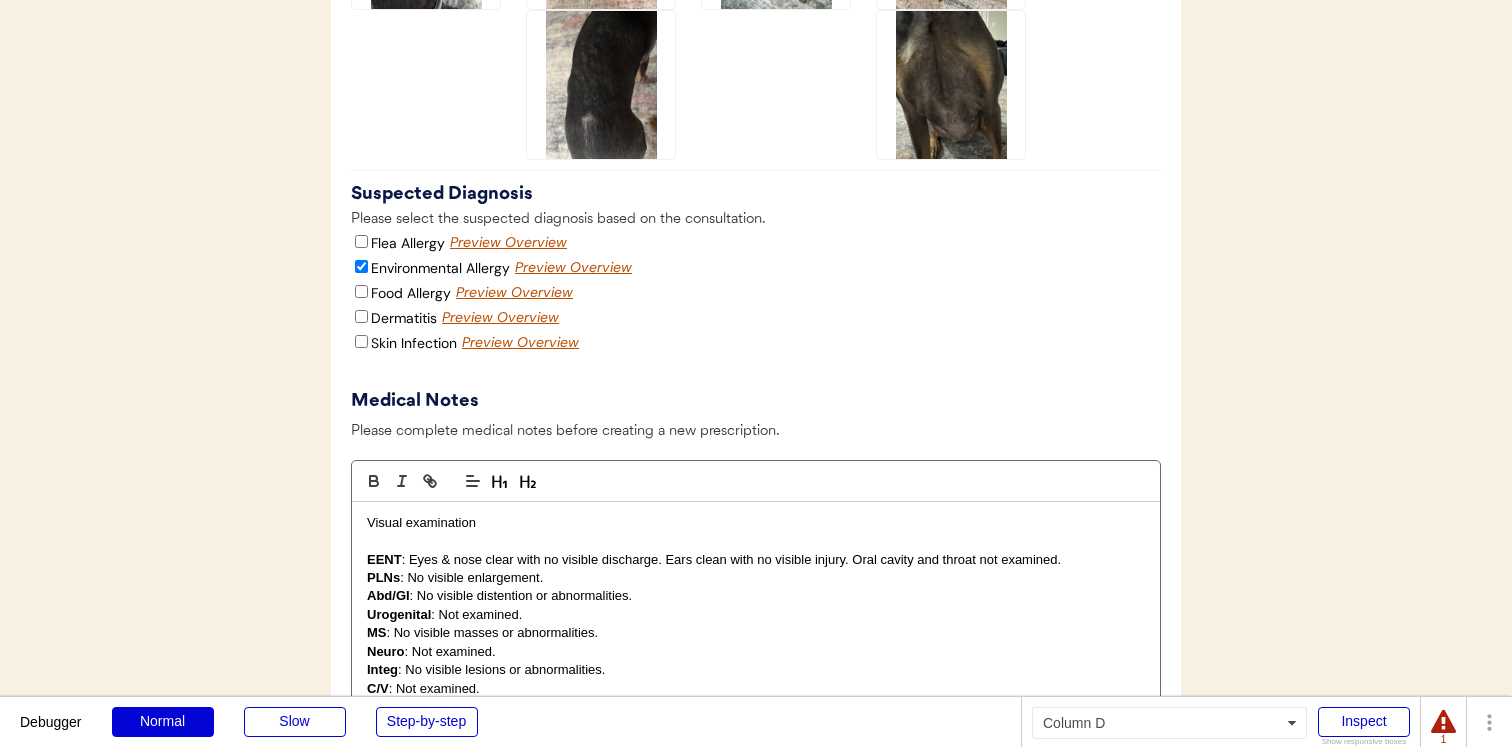 checkbox on "true" 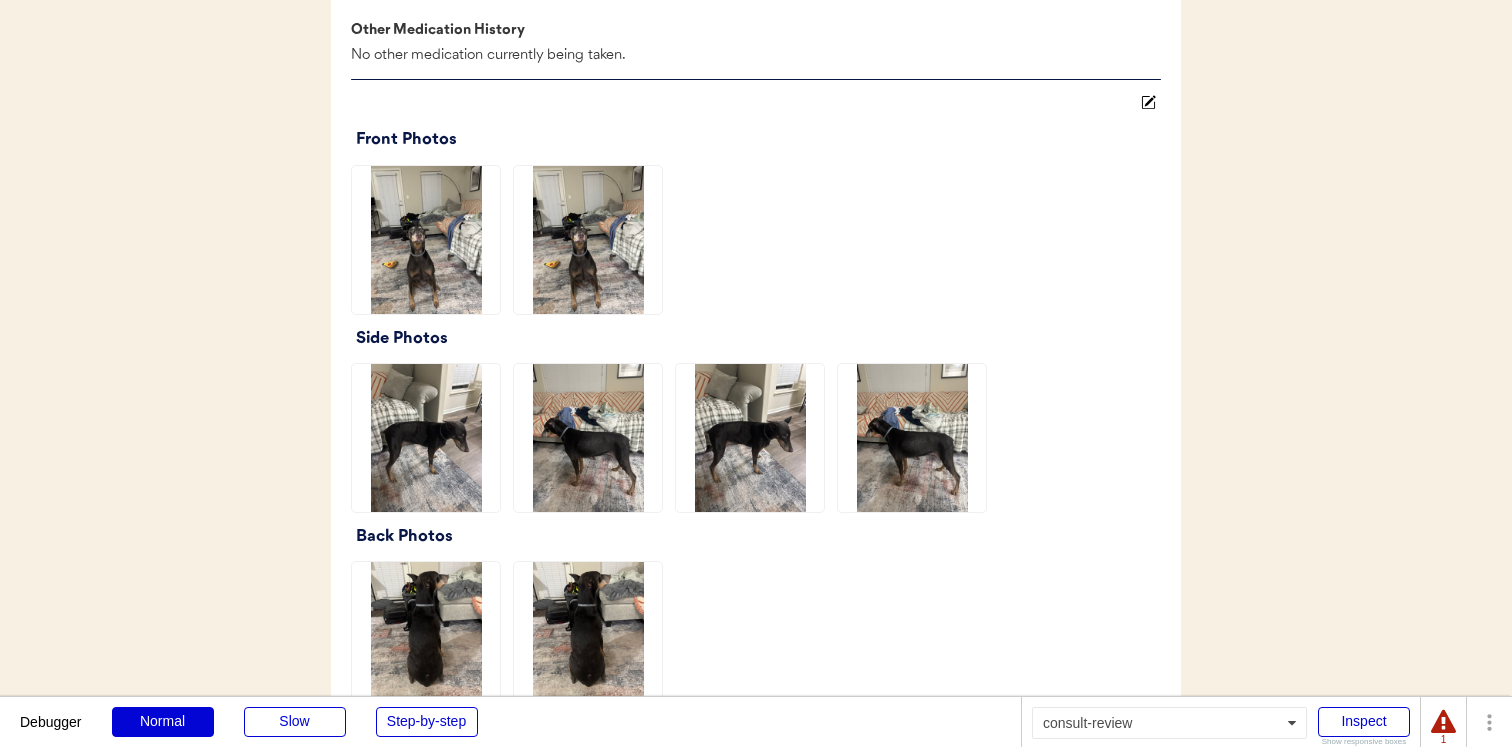 scroll, scrollTop: 1627, scrollLeft: 0, axis: vertical 